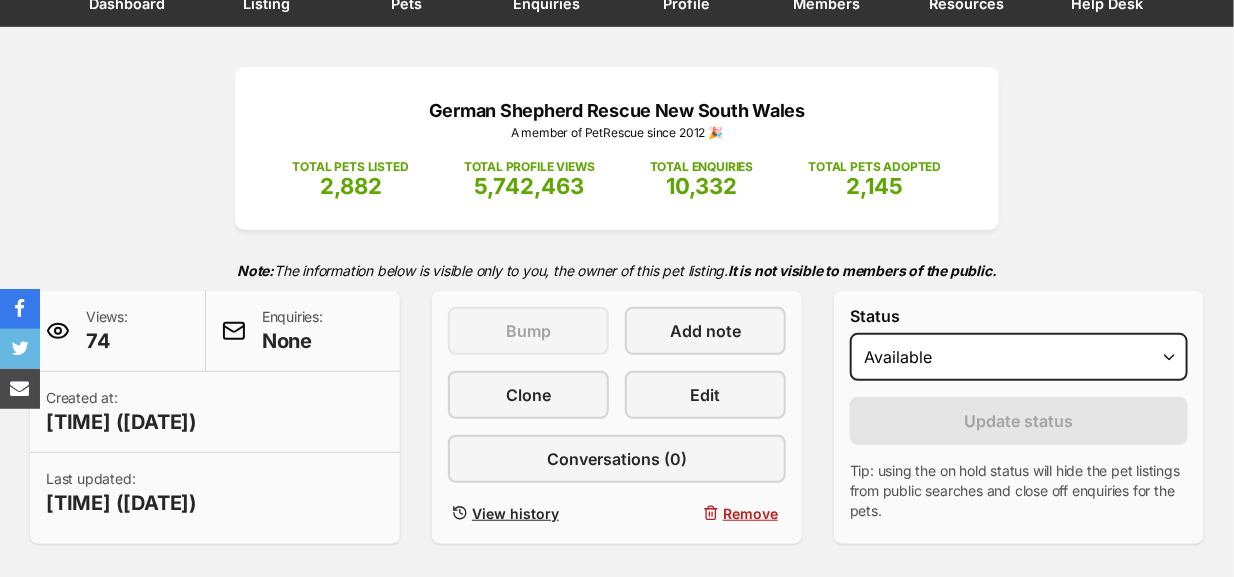 scroll, scrollTop: 400, scrollLeft: 0, axis: vertical 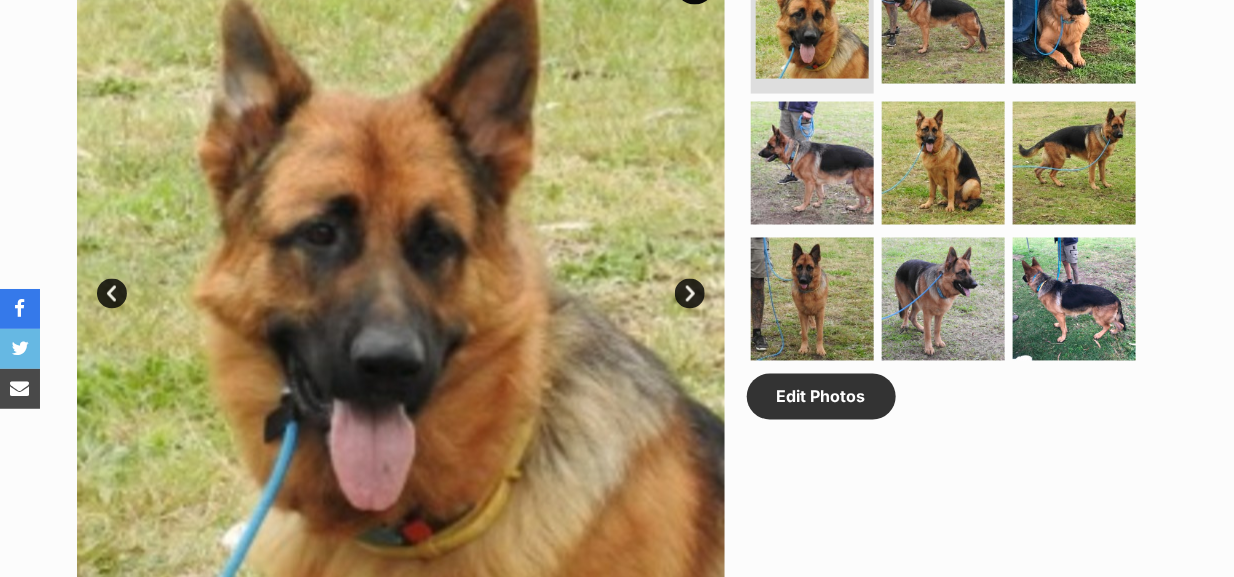 click on "Next" at bounding box center [690, 294] 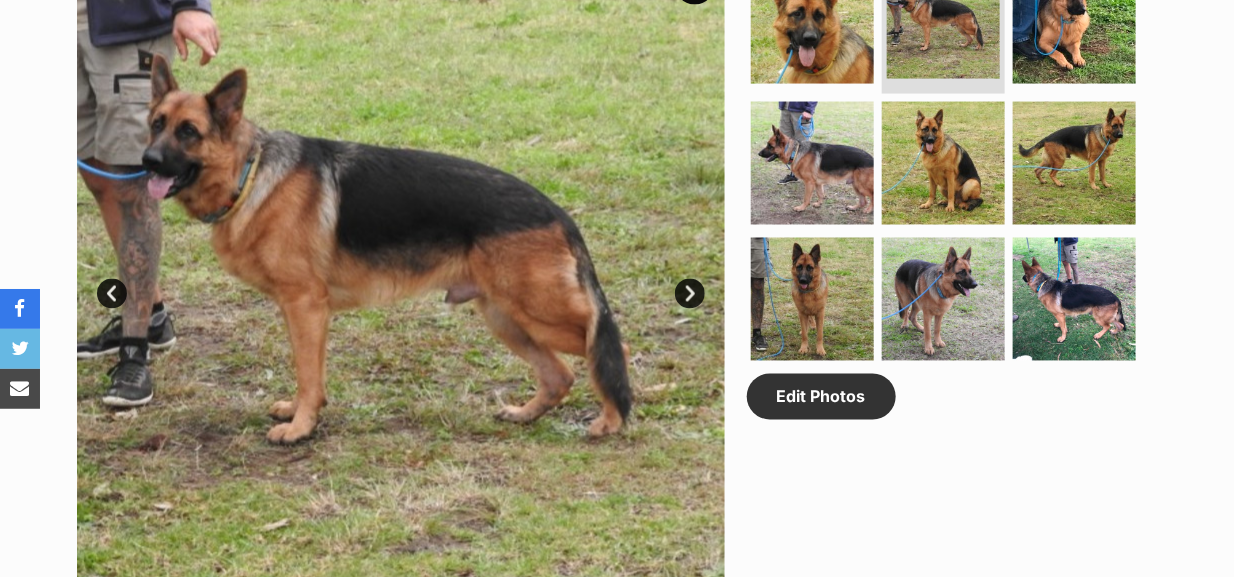 scroll, scrollTop: 0, scrollLeft: 0, axis: both 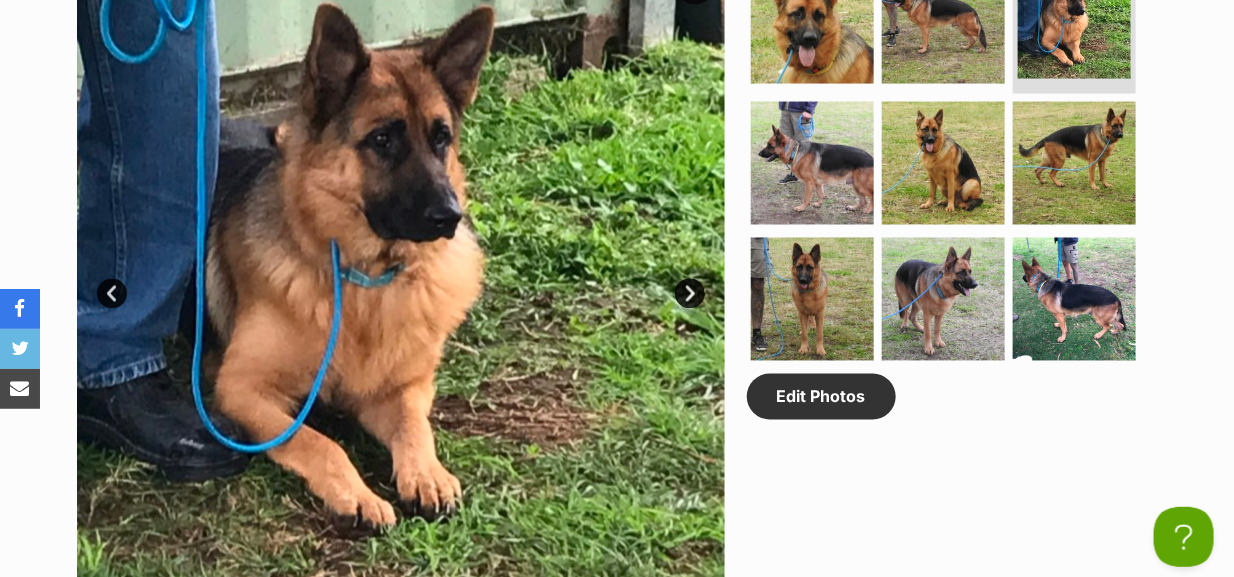 click on "Next" at bounding box center [690, 294] 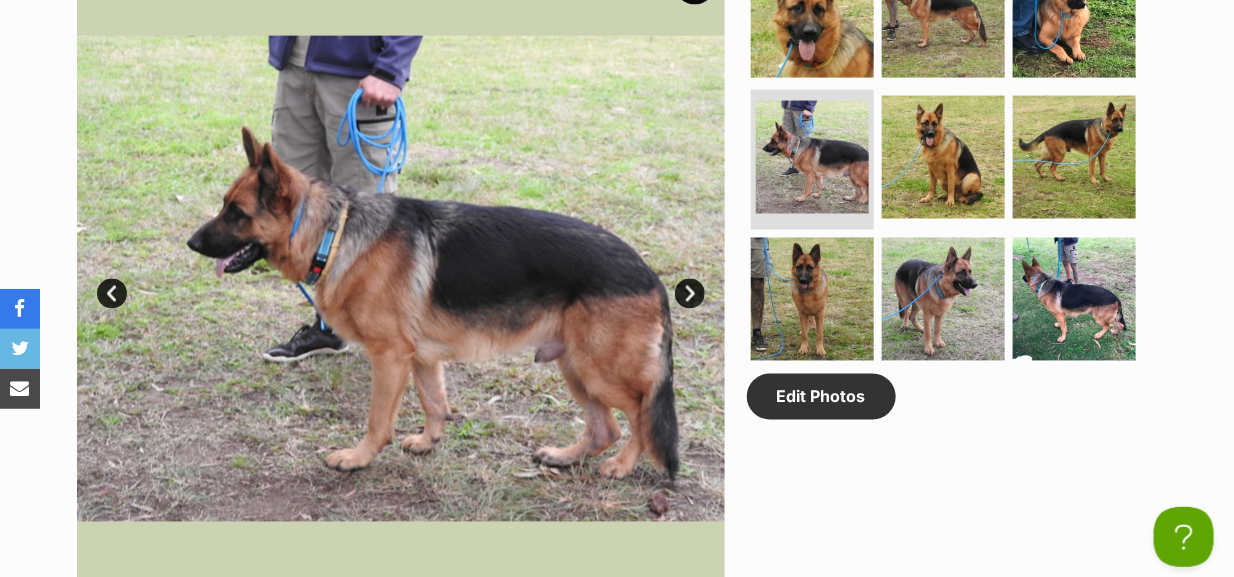 click on "Next" at bounding box center (690, 294) 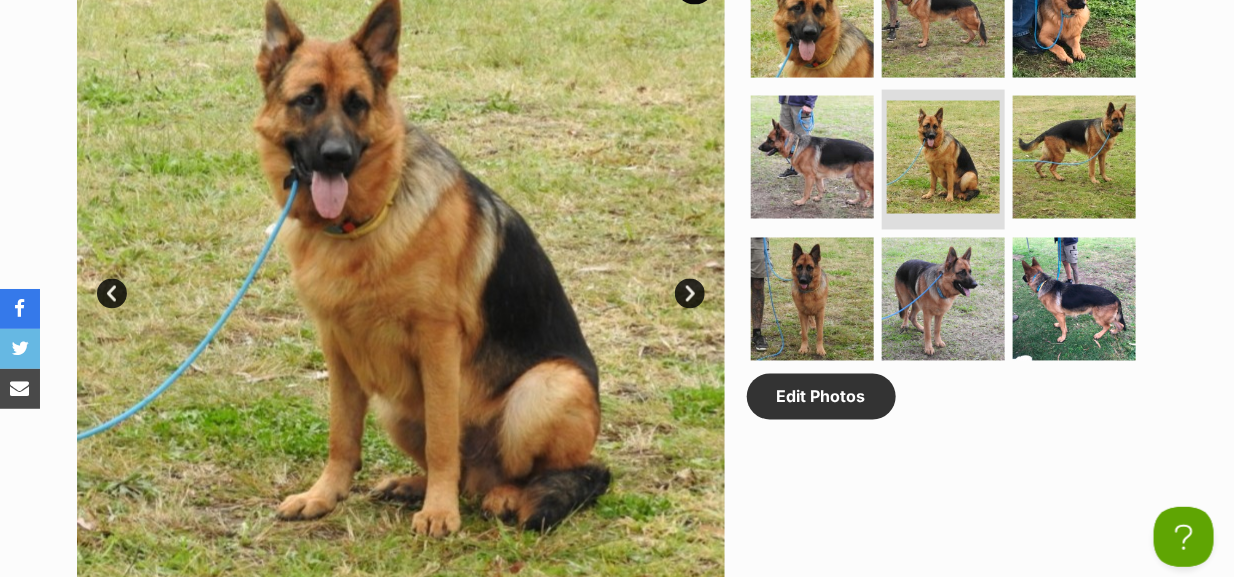 click on "Next" at bounding box center (690, 294) 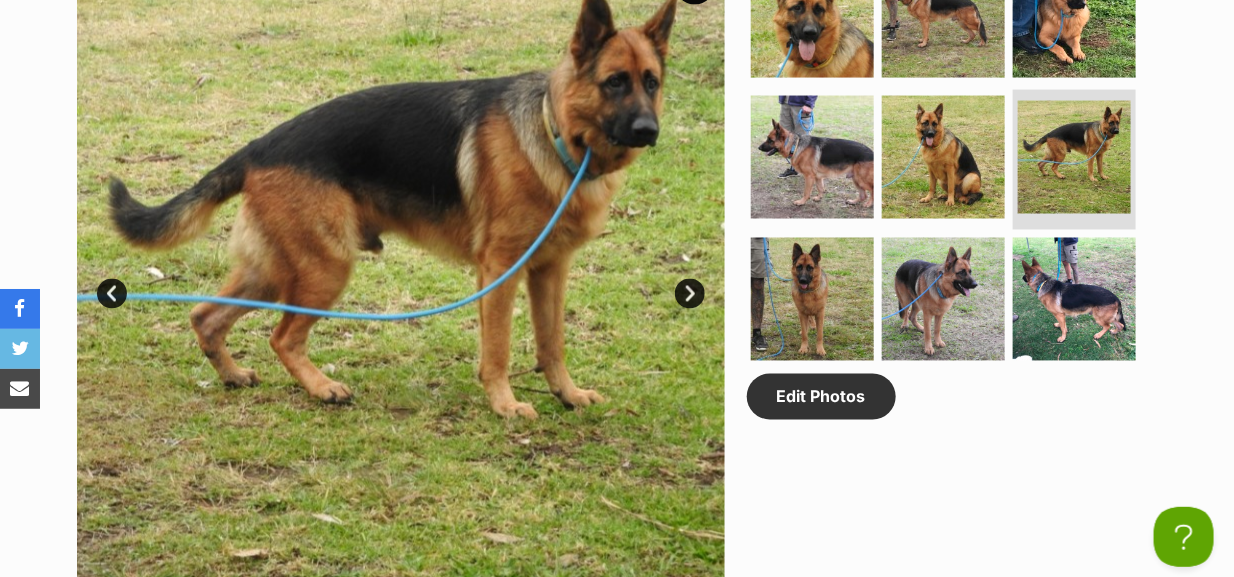 click on "Next" at bounding box center (690, 294) 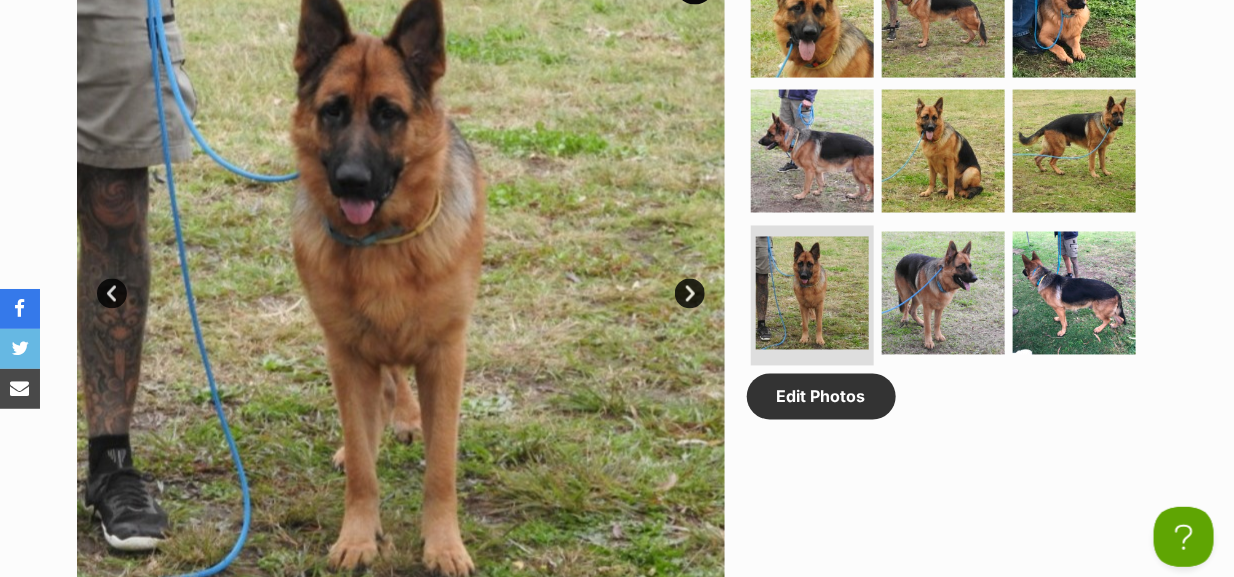 click on "Next" at bounding box center [690, 294] 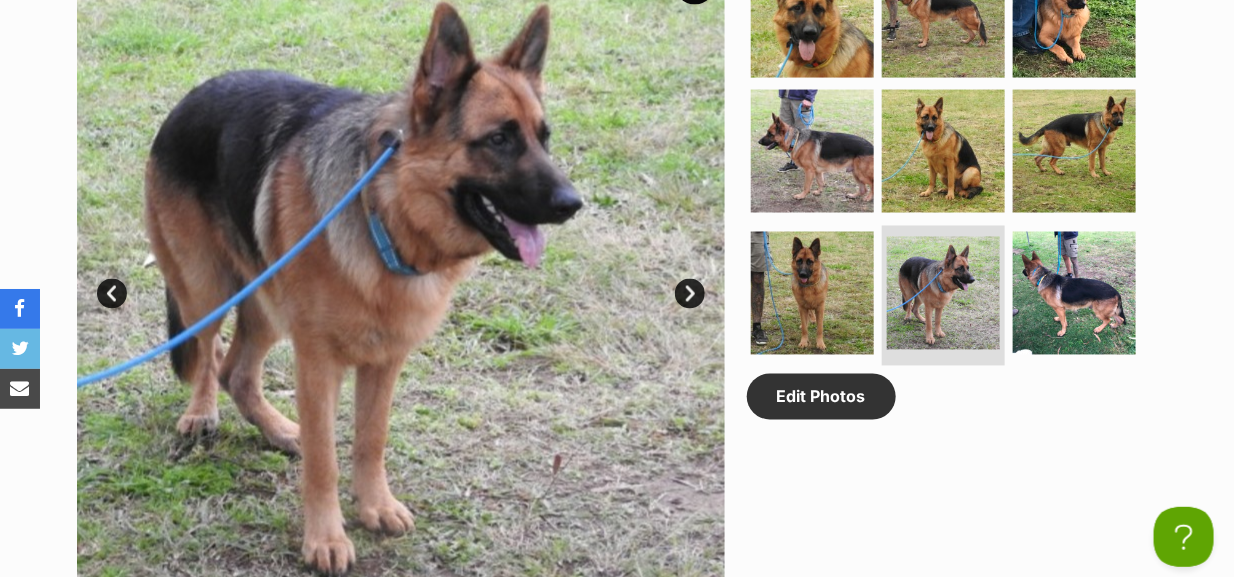 click on "Next" at bounding box center [690, 294] 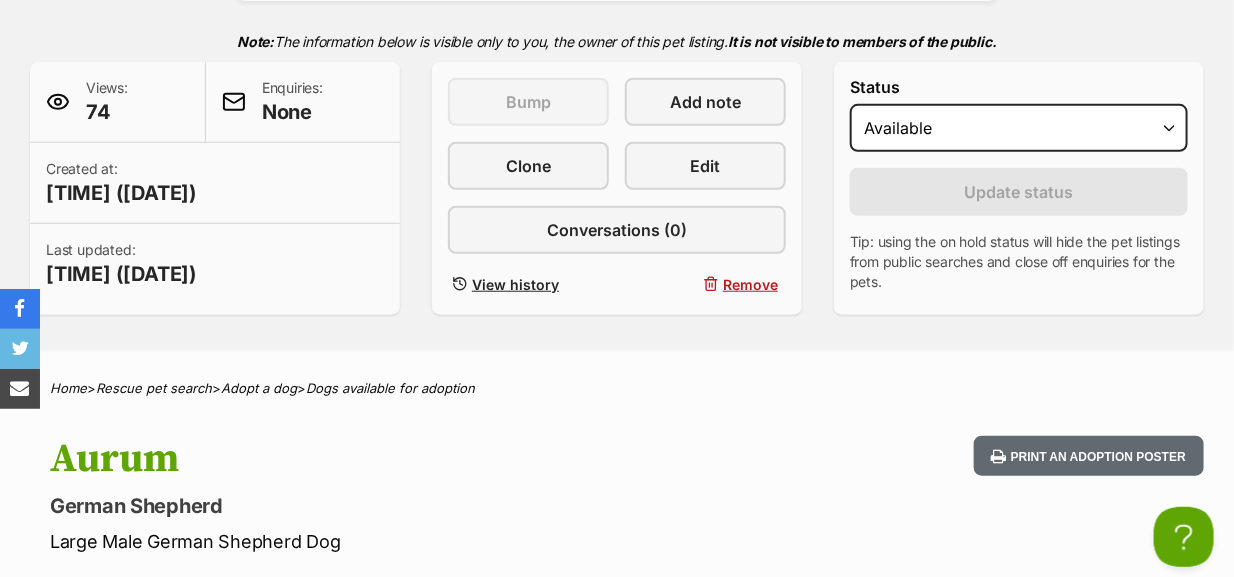 scroll, scrollTop: 400, scrollLeft: 0, axis: vertical 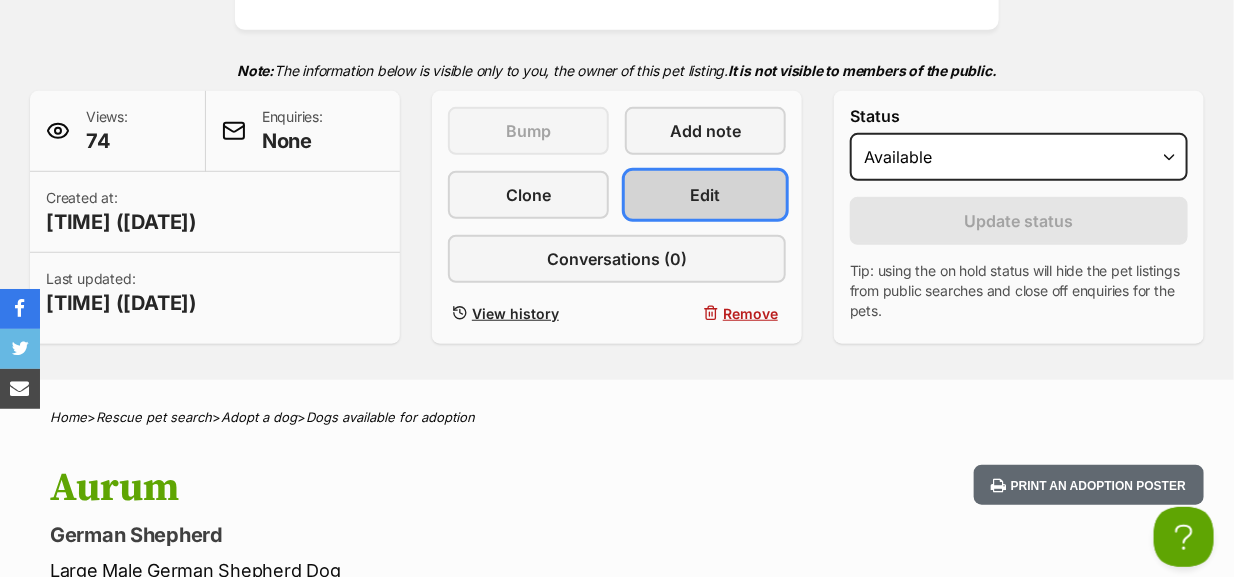 click on "Edit" at bounding box center (705, 195) 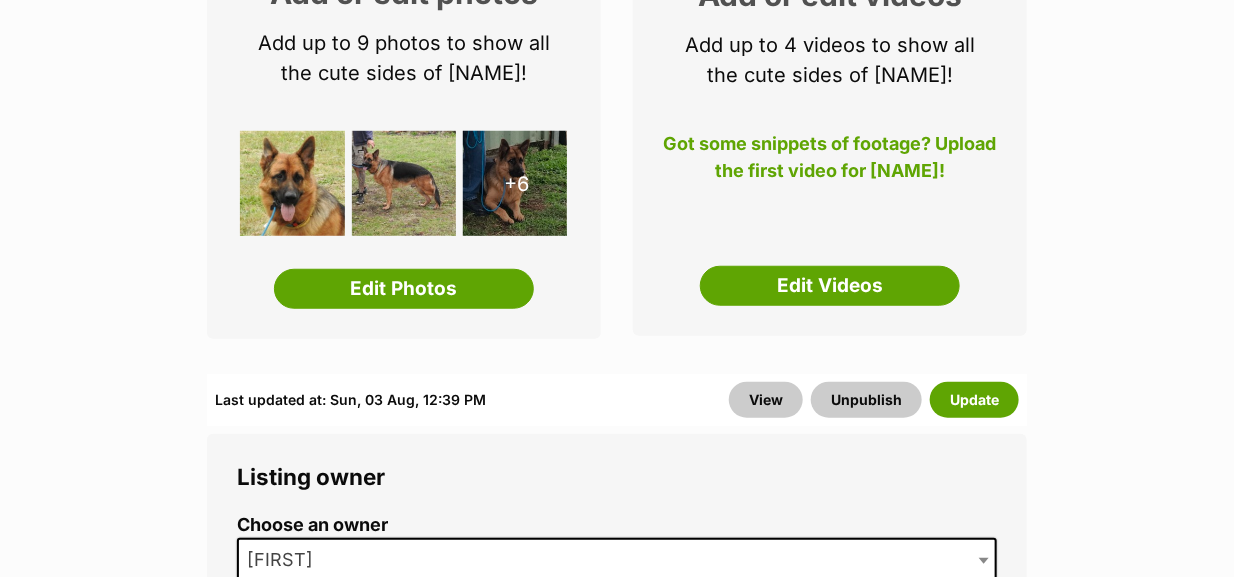 scroll, scrollTop: 400, scrollLeft: 0, axis: vertical 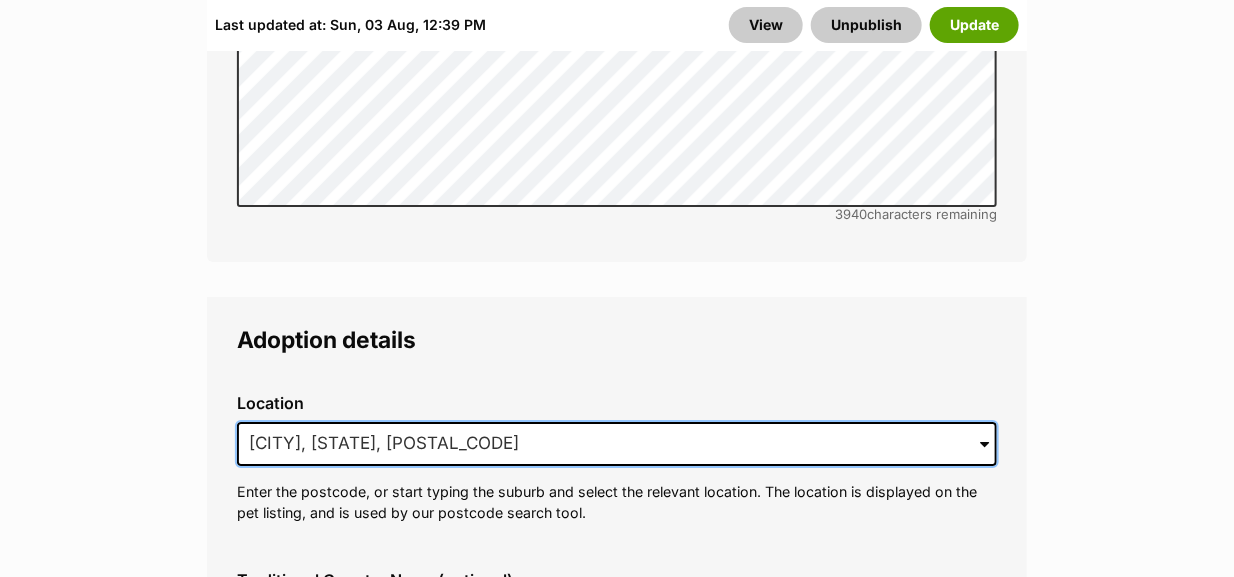 click on "East Kurrajong, NSW, 2758" at bounding box center [617, 444] 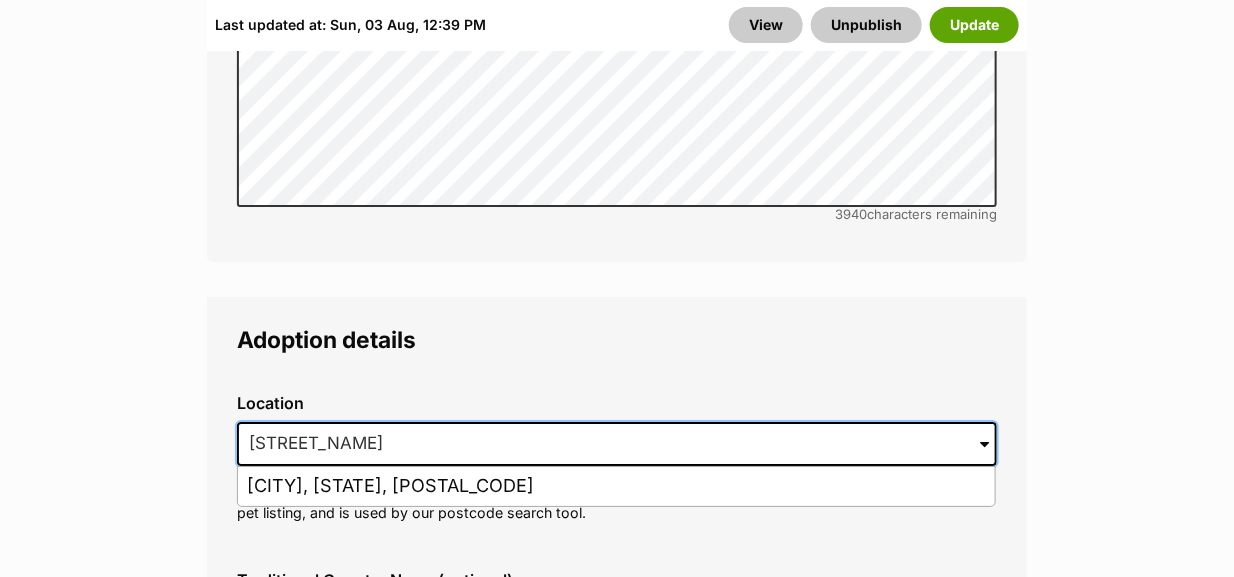 type on "E" 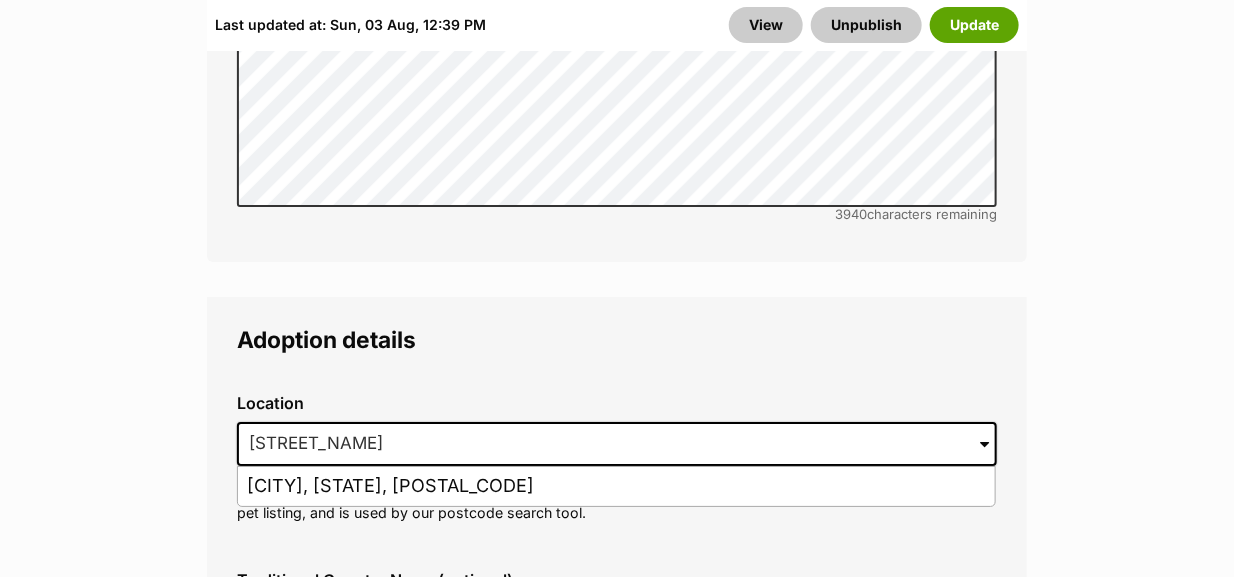 click on "Willow Tree, New South Wales, 2339" at bounding box center [616, 486] 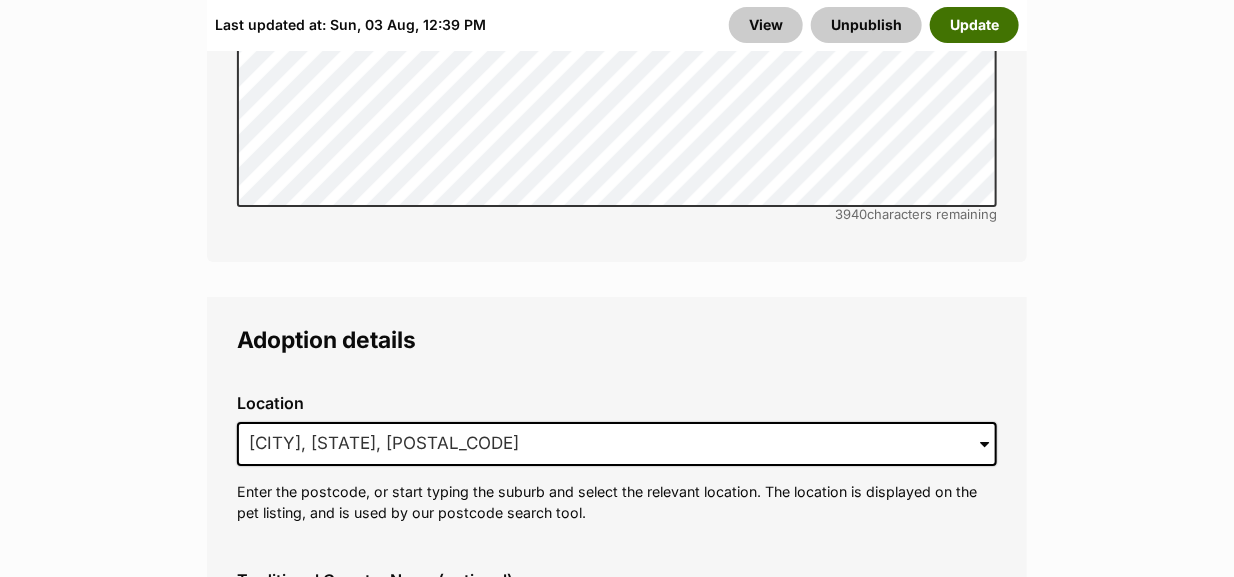 click on "Update" at bounding box center (974, 25) 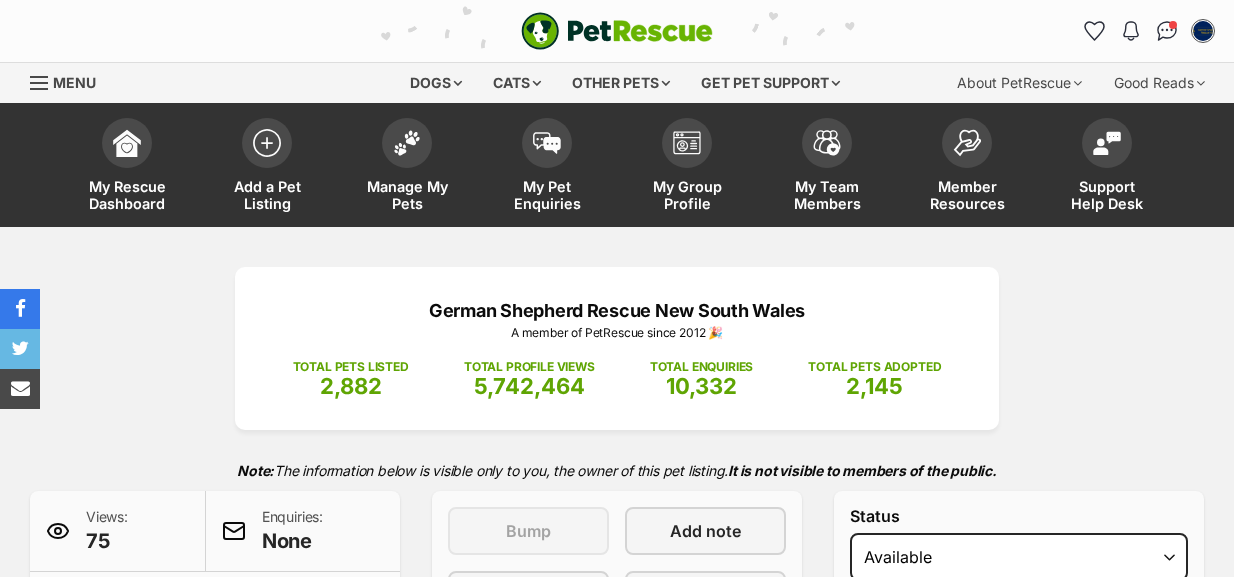 scroll, scrollTop: 0, scrollLeft: 0, axis: both 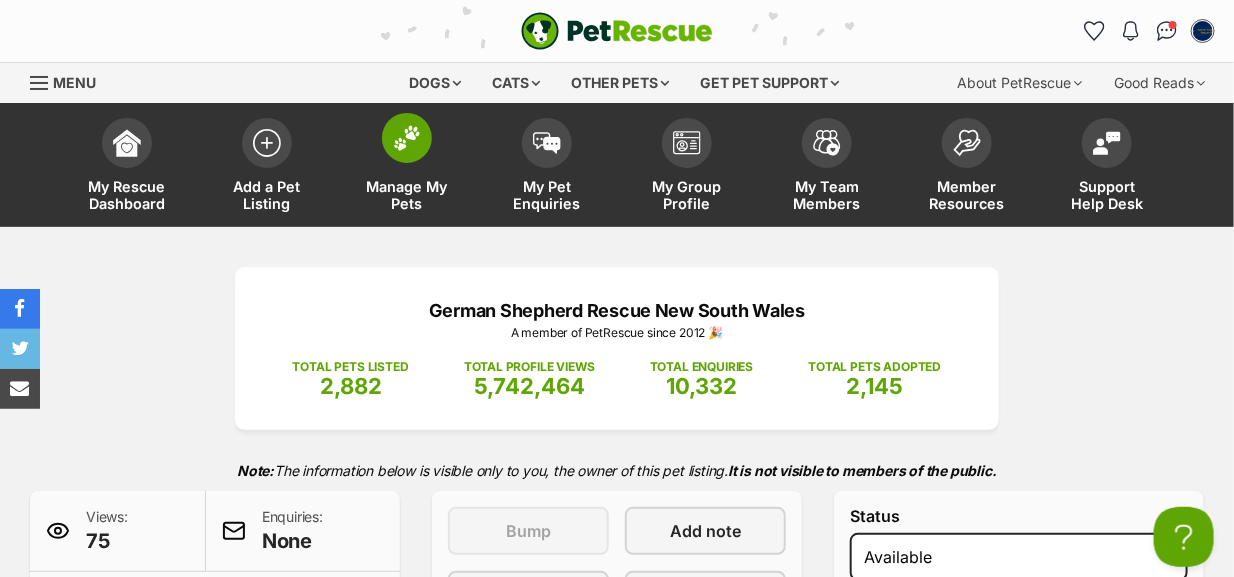 click at bounding box center [407, 138] 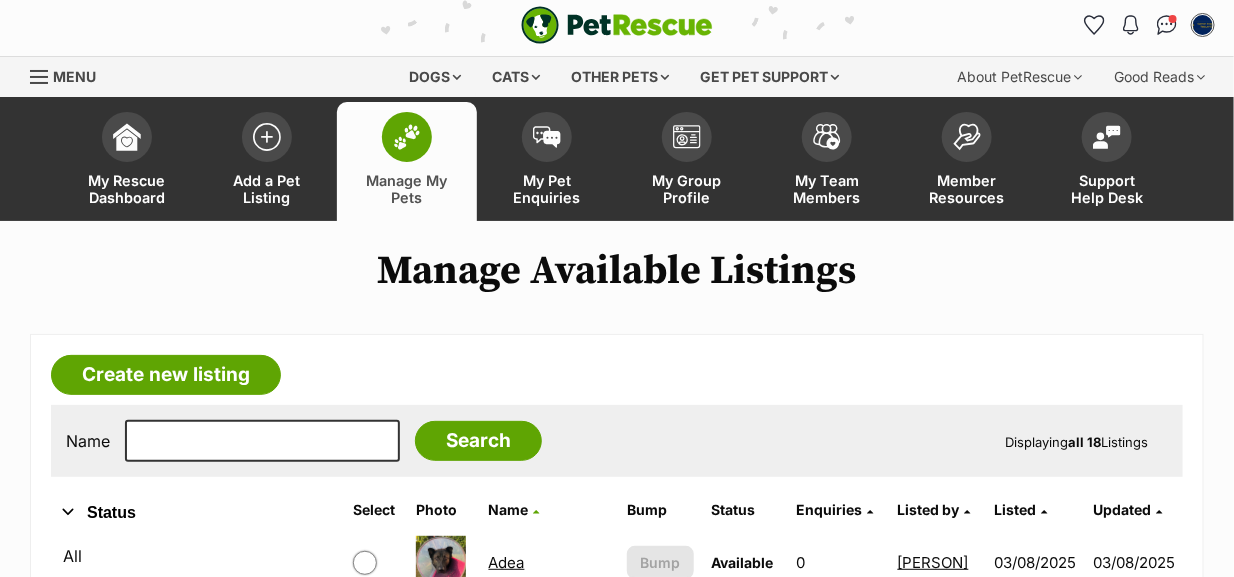 scroll, scrollTop: 68, scrollLeft: 0, axis: vertical 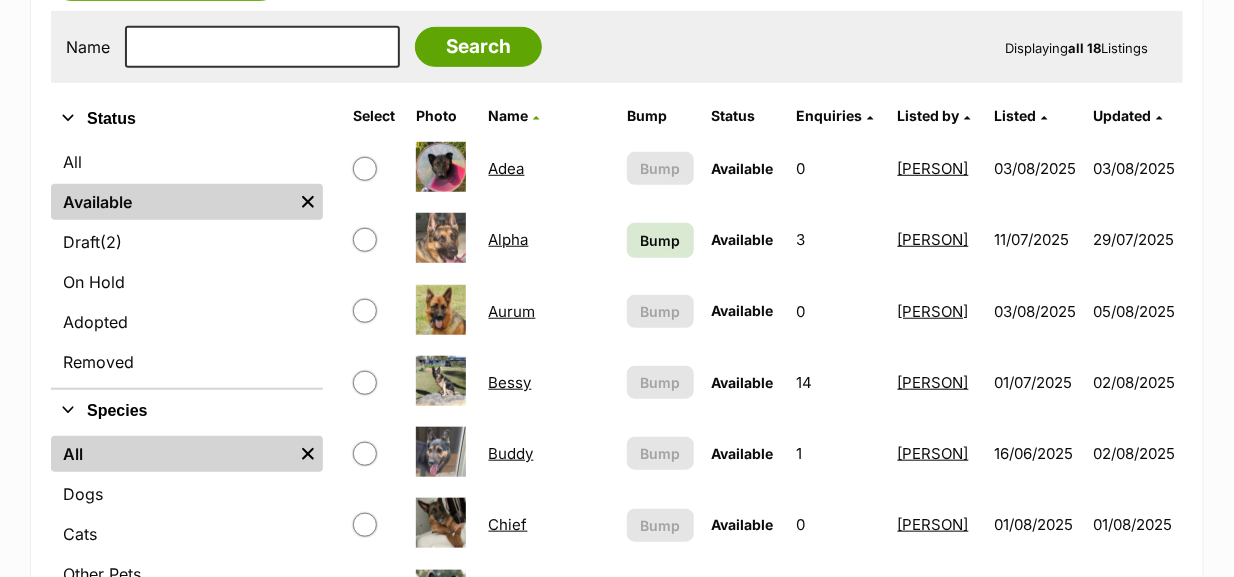 click on "Bessy" at bounding box center [510, 382] 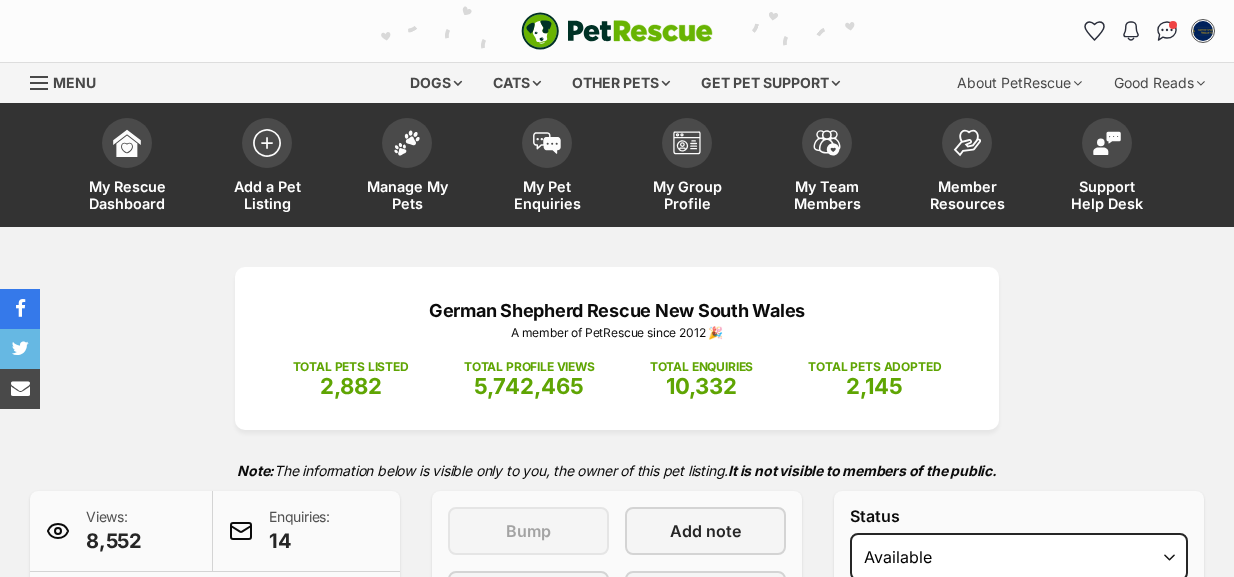 scroll, scrollTop: 0, scrollLeft: 0, axis: both 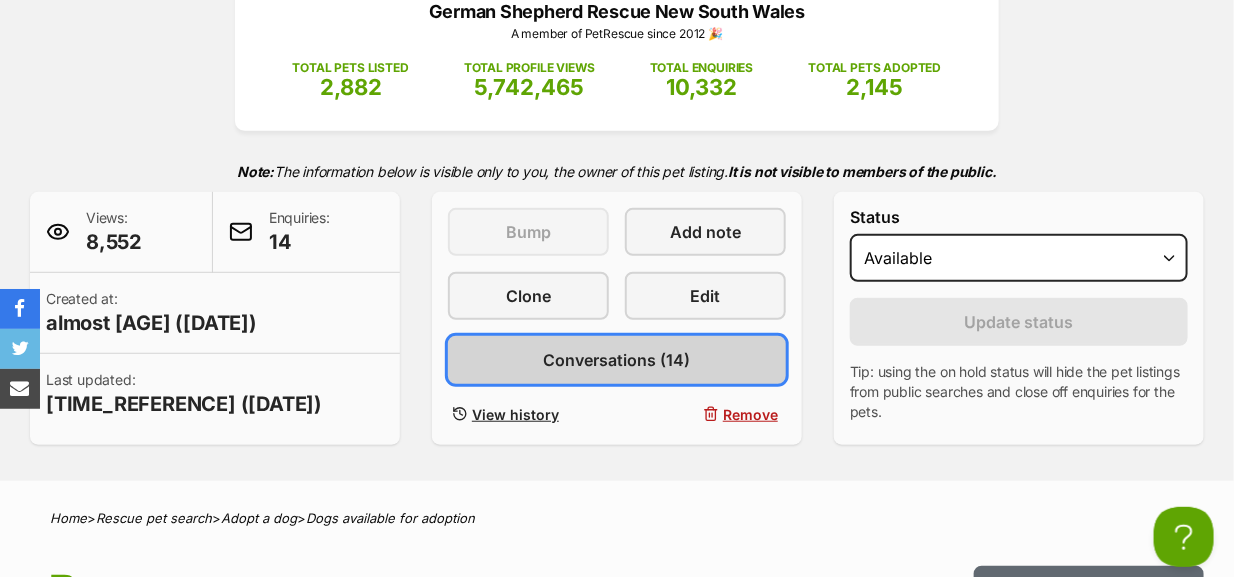 click on "Conversations (14)" at bounding box center (617, 360) 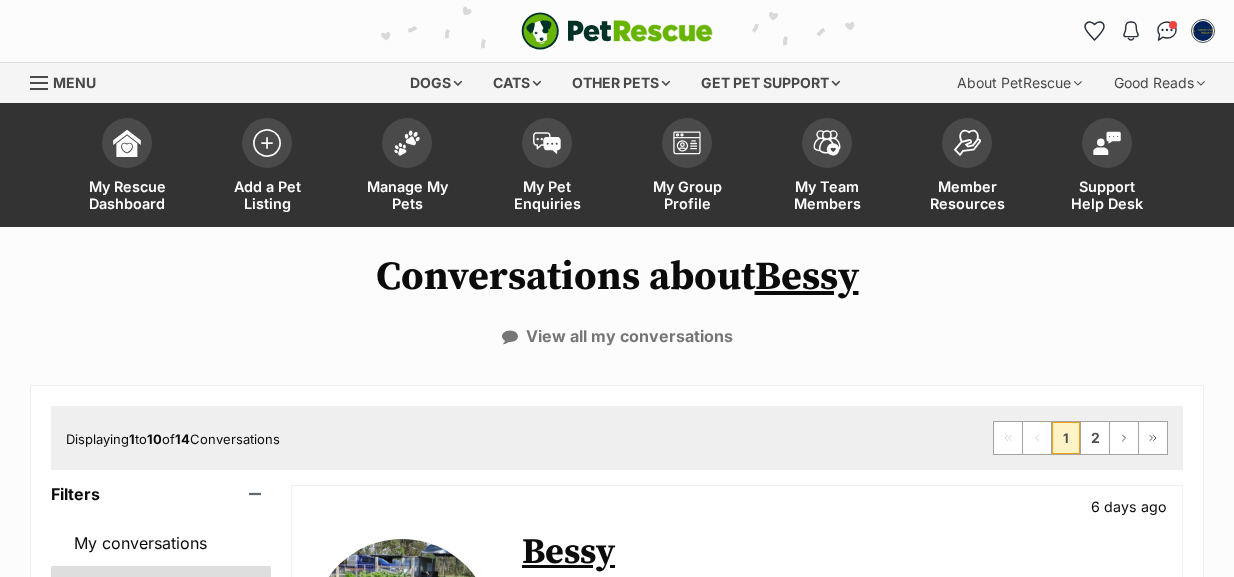 scroll, scrollTop: 214, scrollLeft: 0, axis: vertical 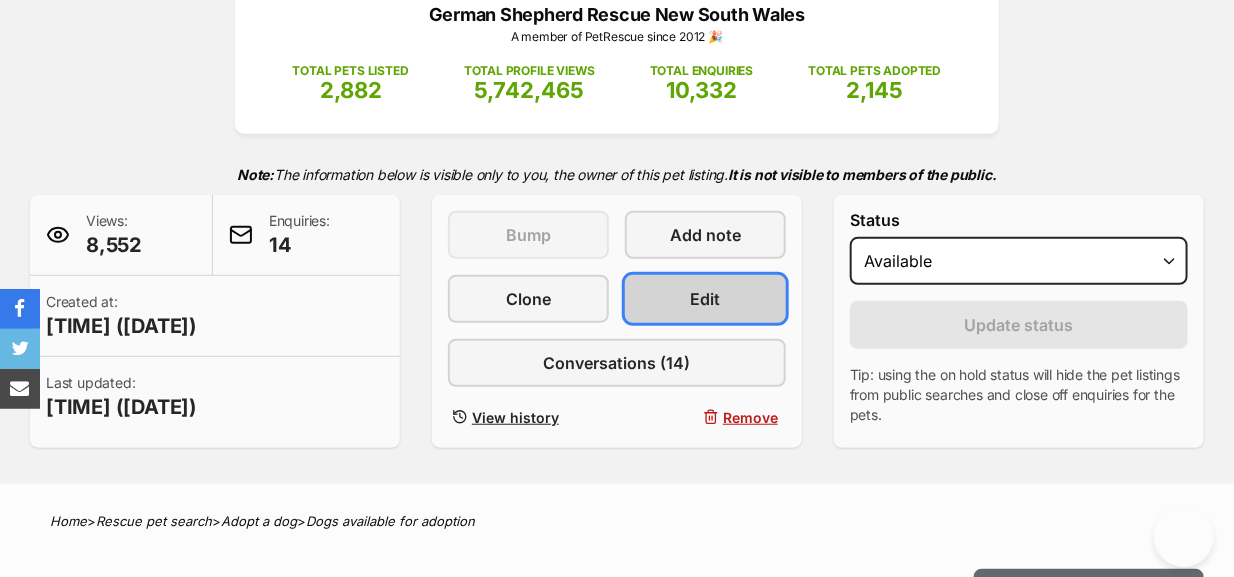 click on "Edit" at bounding box center [706, 299] 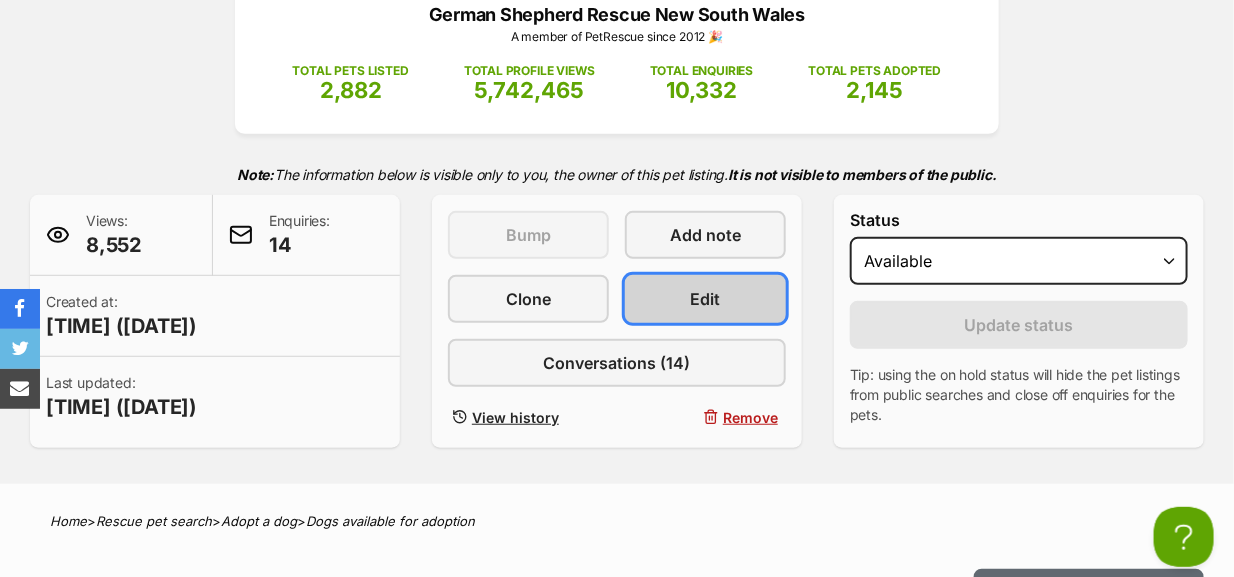 scroll, scrollTop: 0, scrollLeft: 0, axis: both 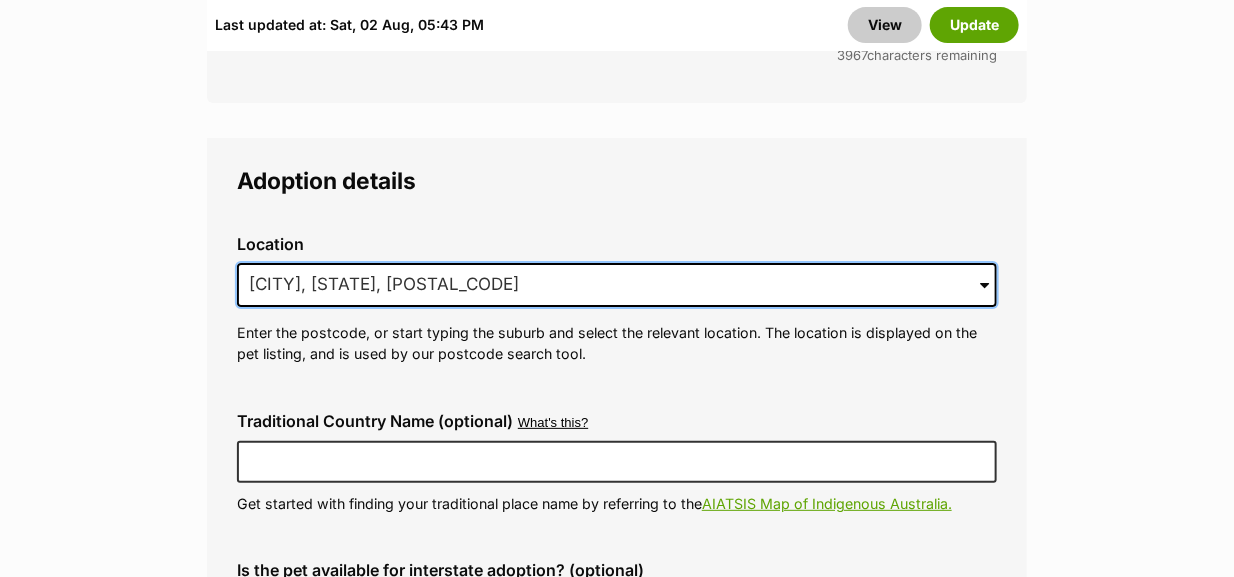 click on "East Kurrajong, NSW, 2758" at bounding box center (617, 285) 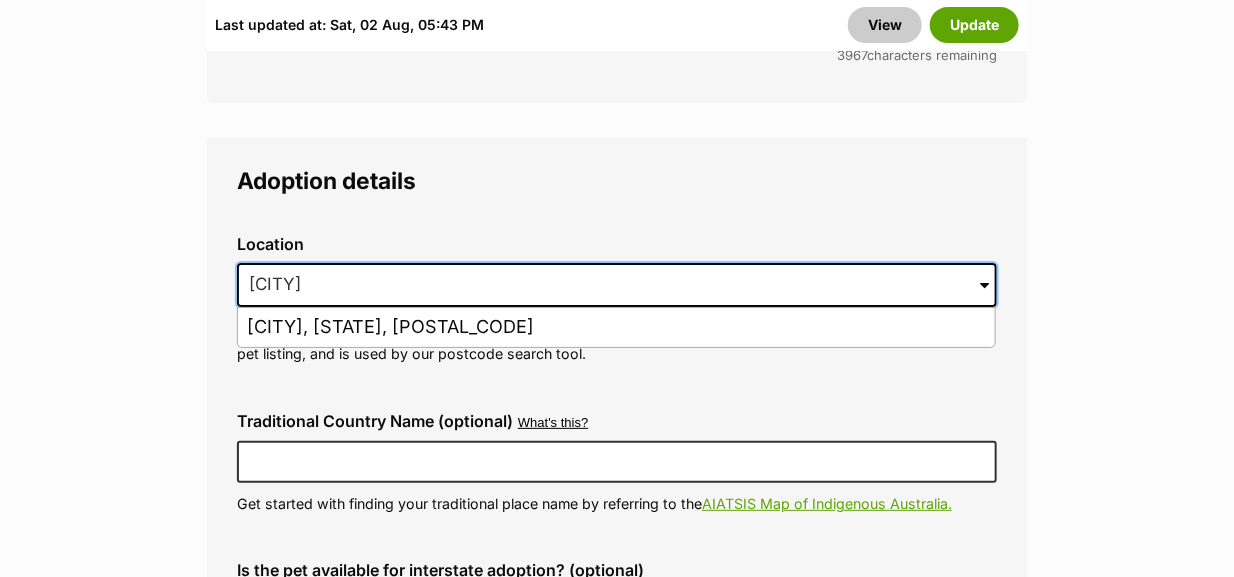 type on "E" 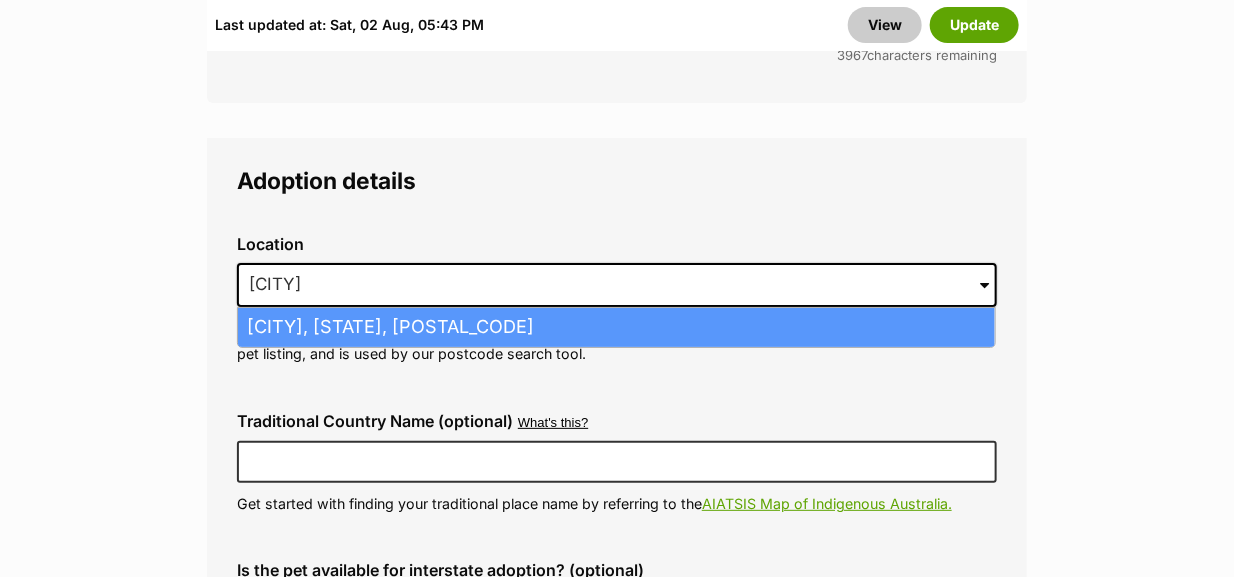 click on "Willow Tree, New South Wales, 2339" at bounding box center [616, 327] 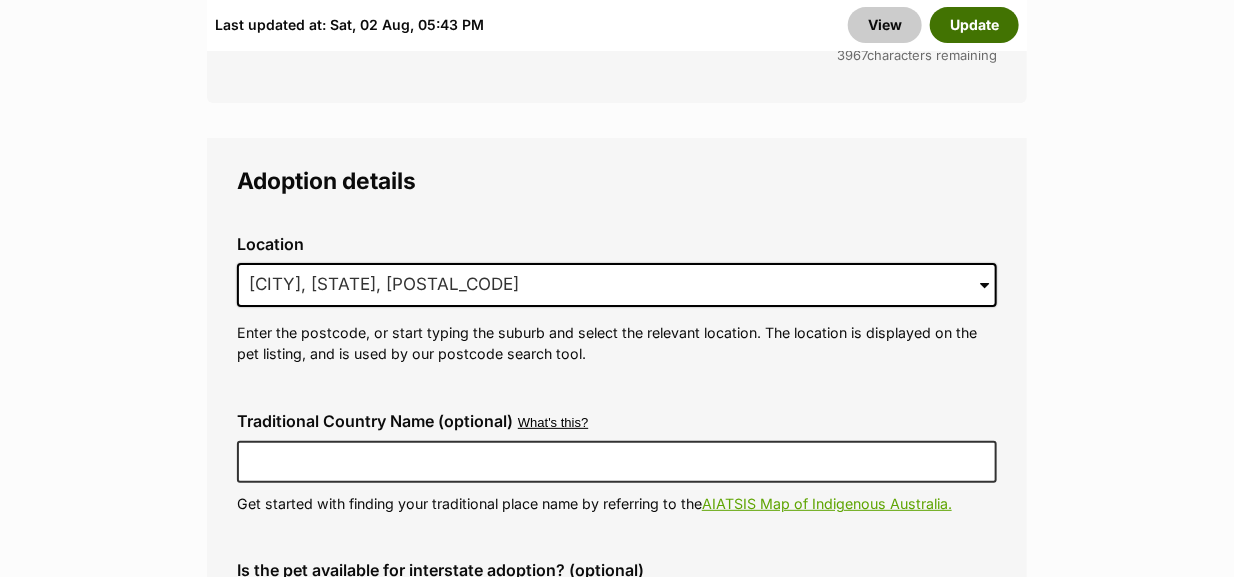 click on "Update" at bounding box center (974, 25) 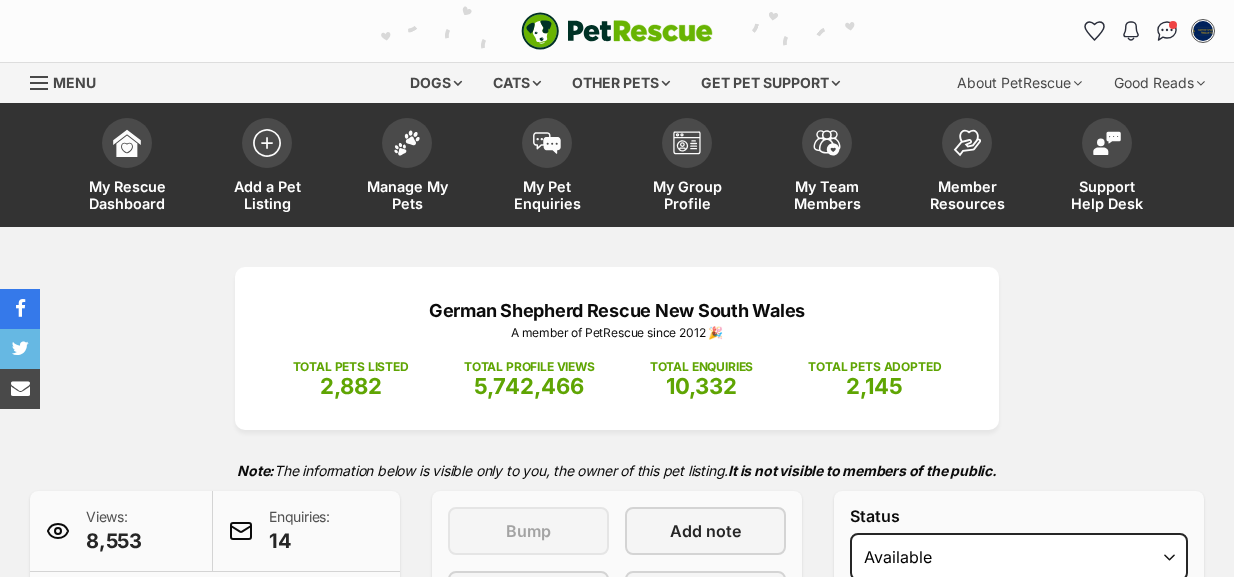 scroll, scrollTop: 0, scrollLeft: 0, axis: both 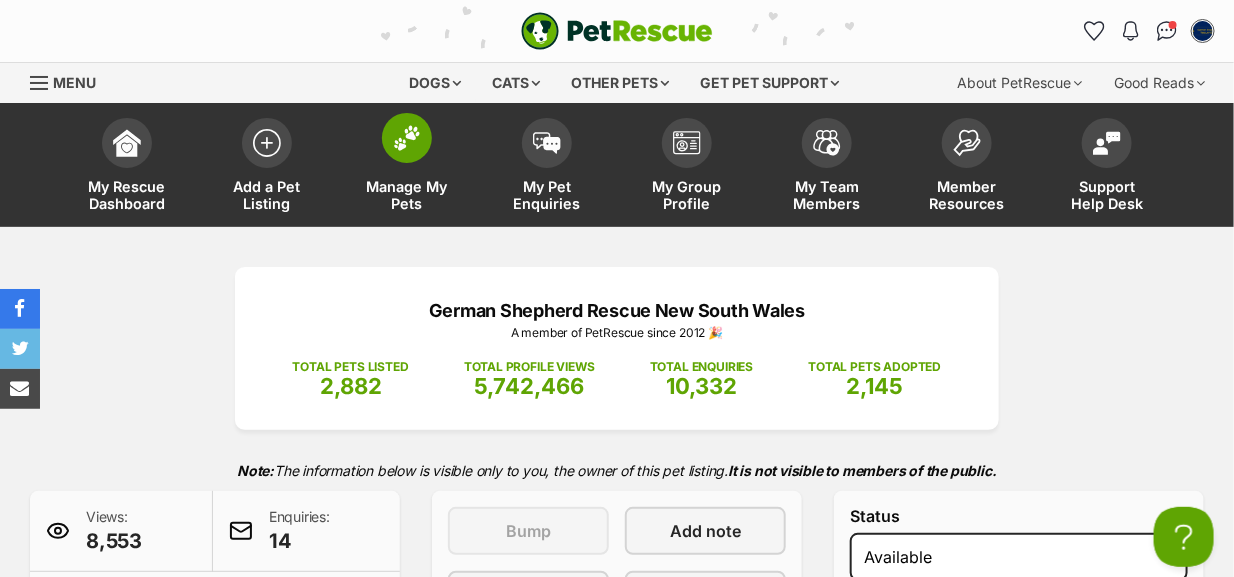 click at bounding box center [407, 138] 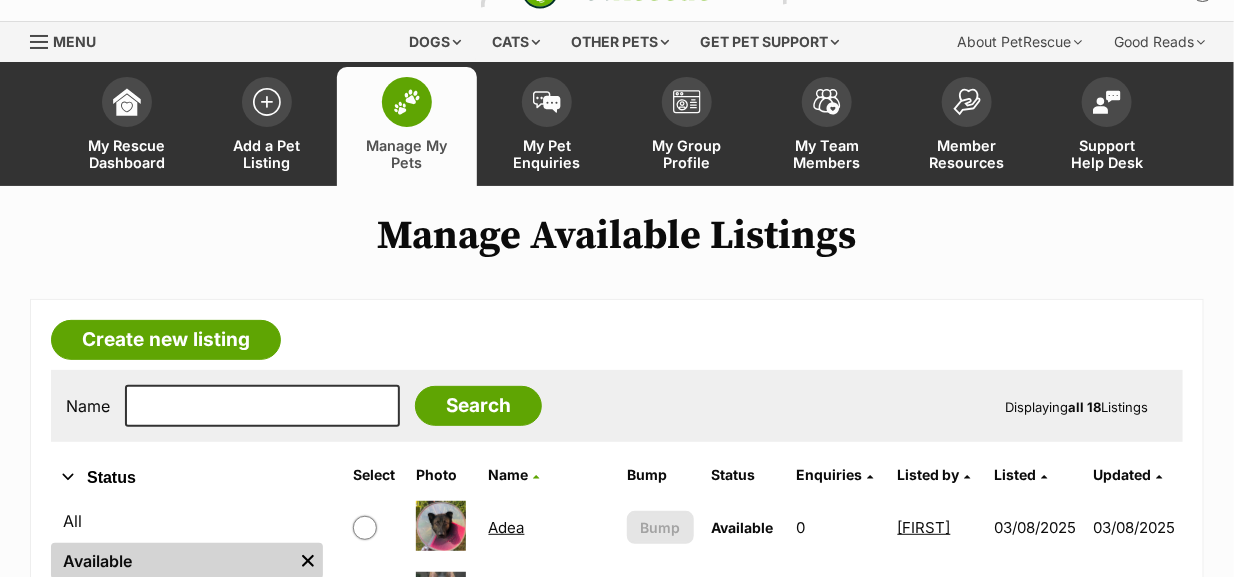scroll, scrollTop: 299, scrollLeft: 0, axis: vertical 